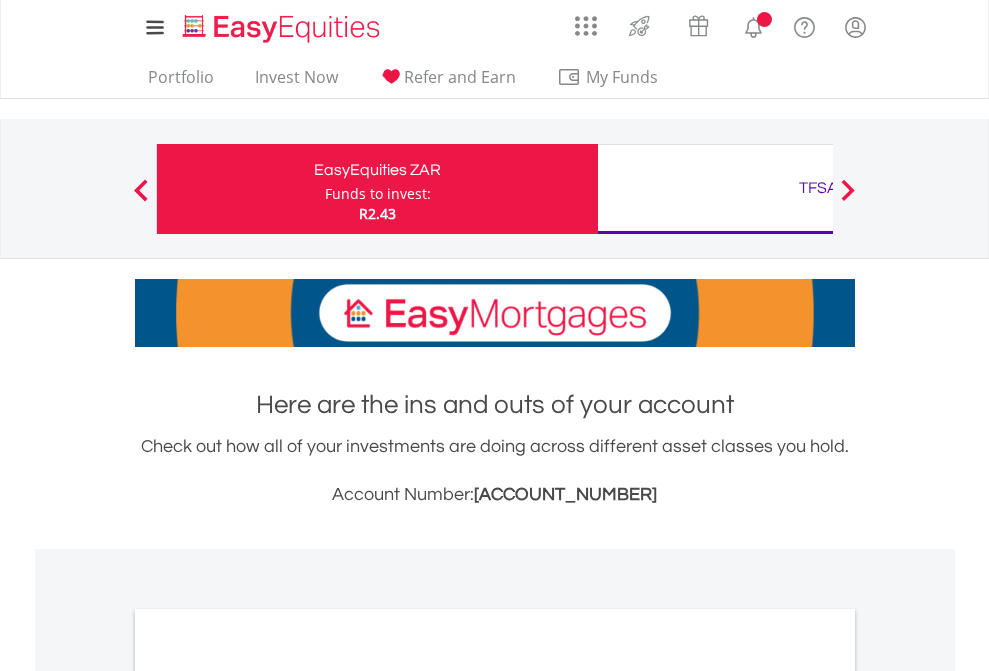 scroll, scrollTop: 0, scrollLeft: 0, axis: both 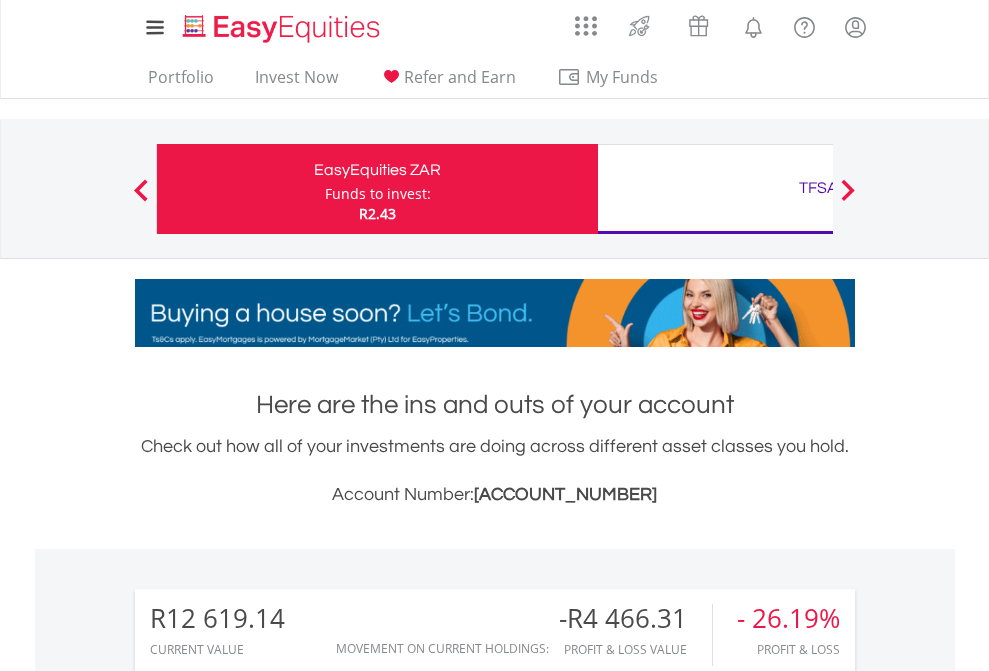 click on "Funds to invest:" at bounding box center (378, 194) 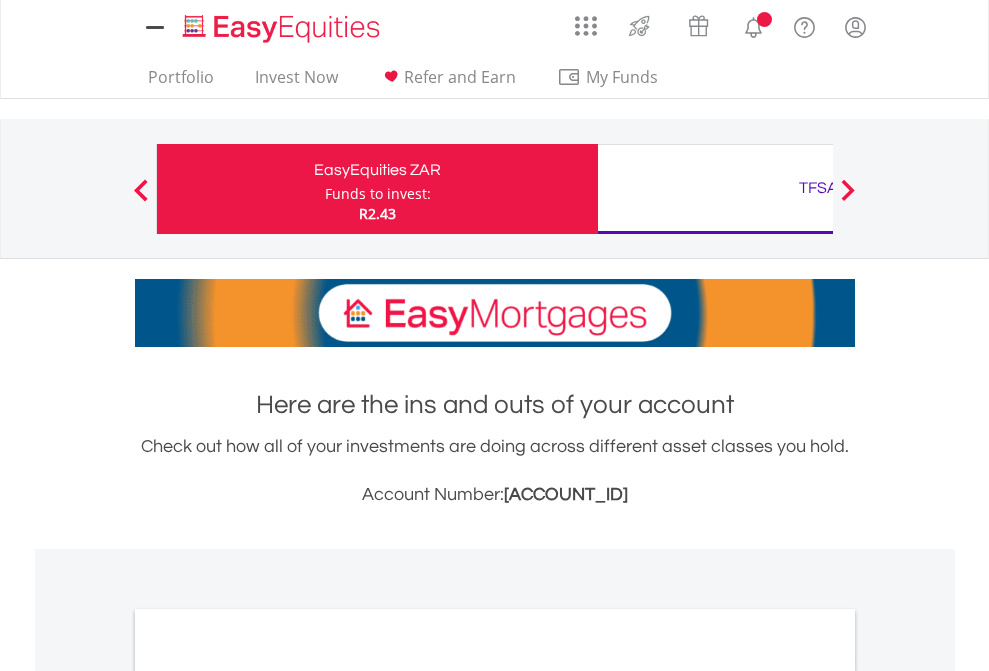 scroll, scrollTop: 0, scrollLeft: 0, axis: both 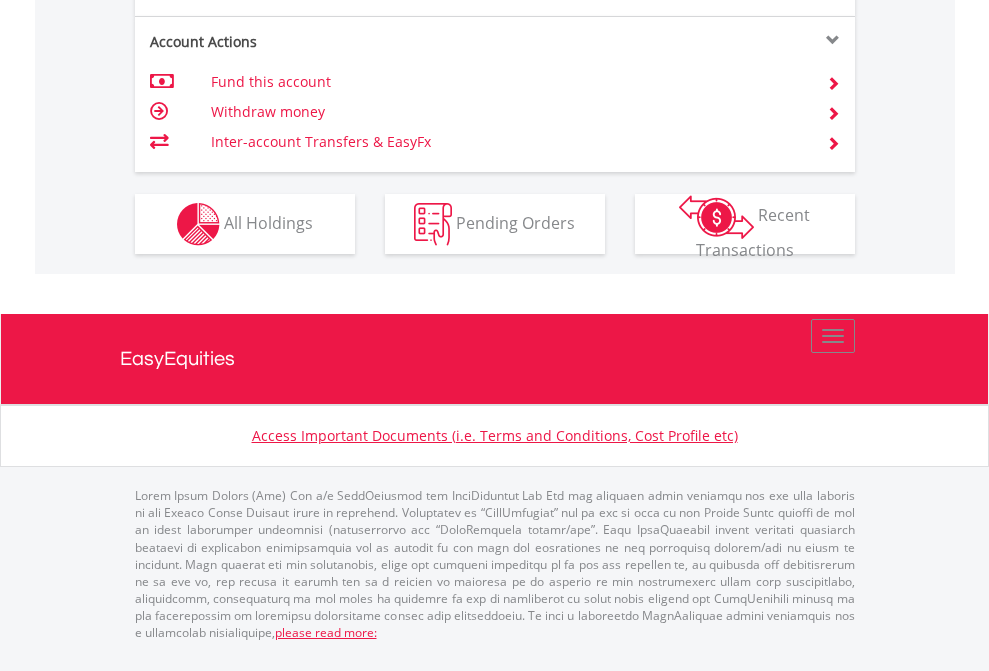 click on "Investment types" at bounding box center [706, -337] 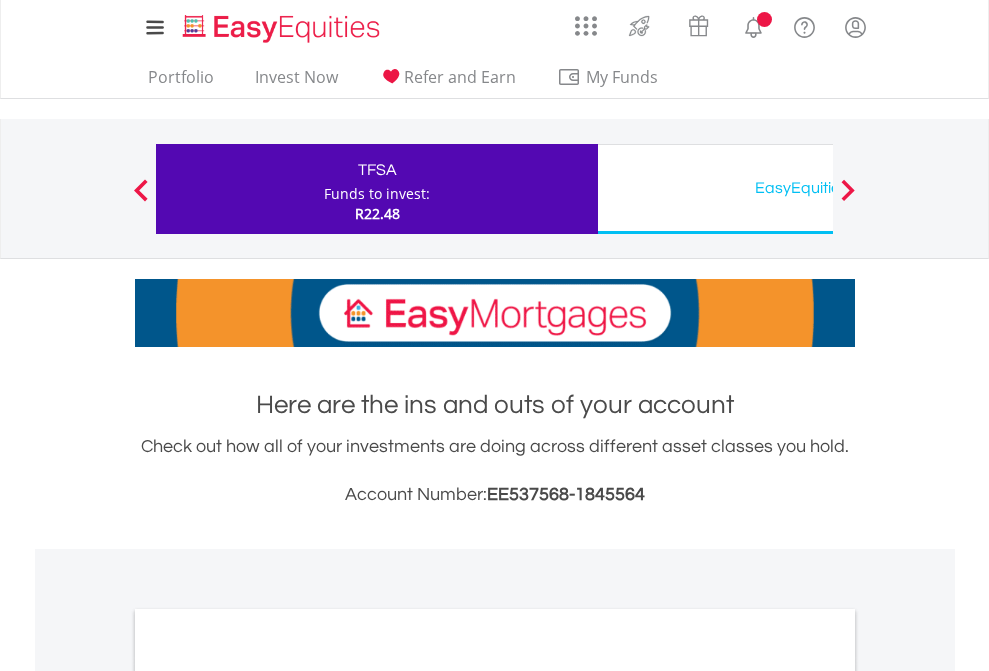 scroll, scrollTop: 0, scrollLeft: 0, axis: both 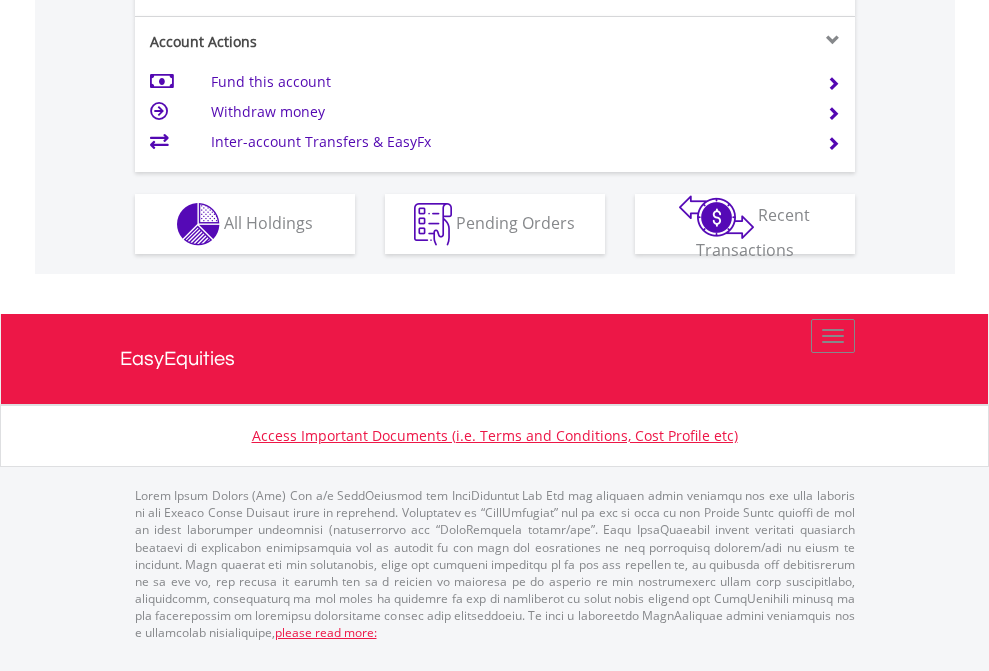 click on "Investment types" at bounding box center (706, -337) 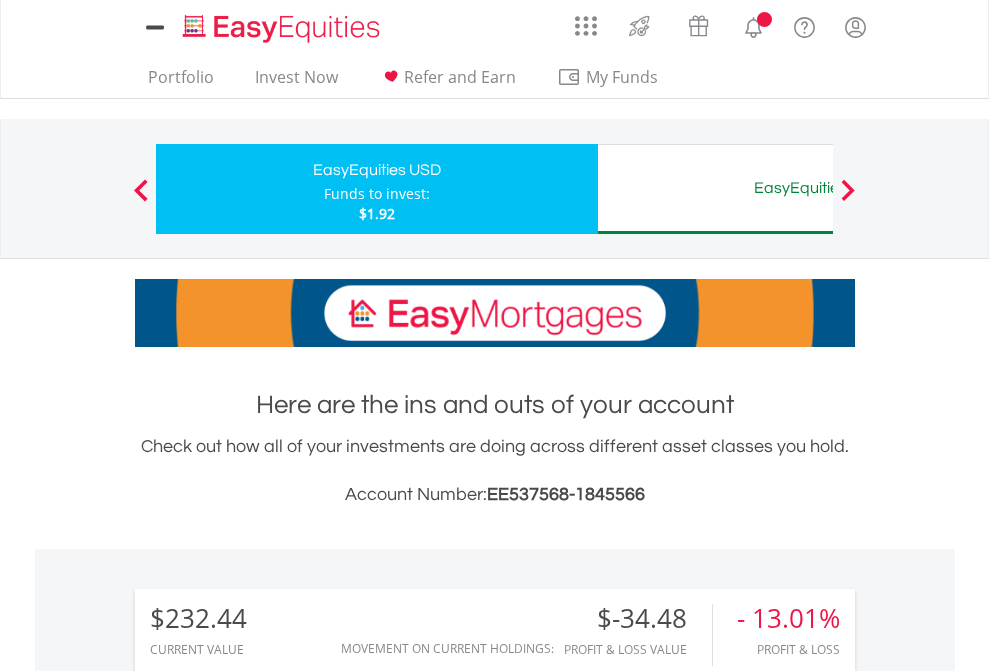 scroll, scrollTop: 0, scrollLeft: 0, axis: both 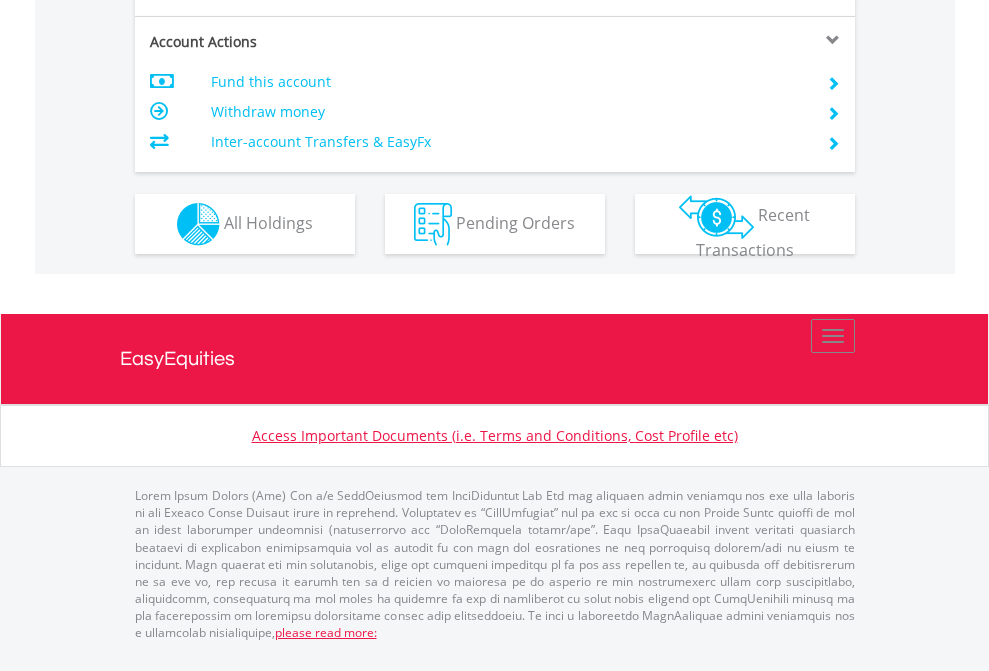 click on "Investment types" at bounding box center [706, -337] 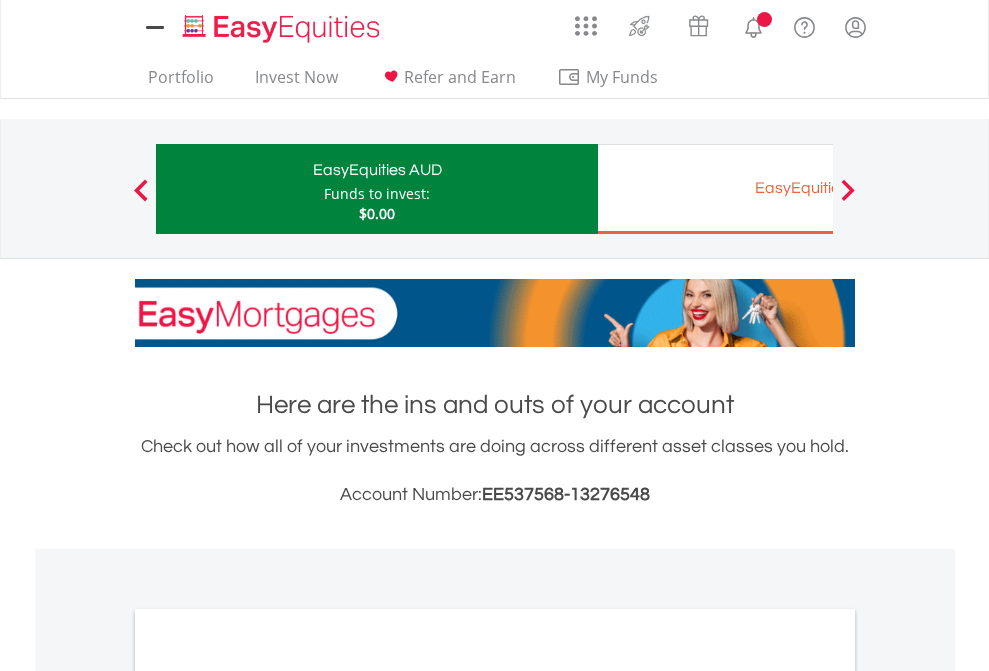 scroll, scrollTop: 0, scrollLeft: 0, axis: both 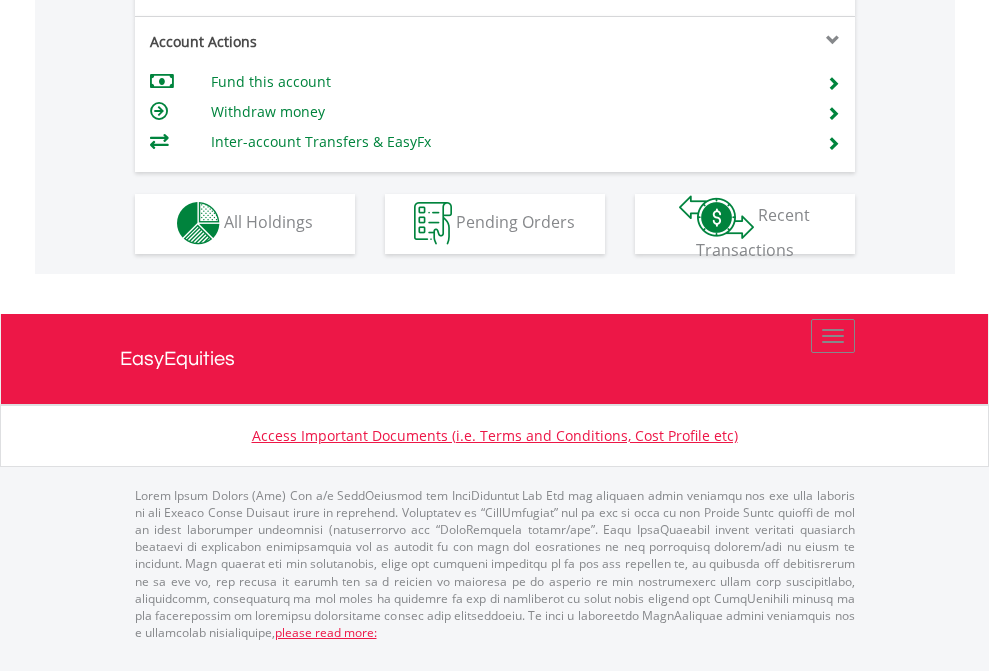 click on "Investment types" at bounding box center [706, -353] 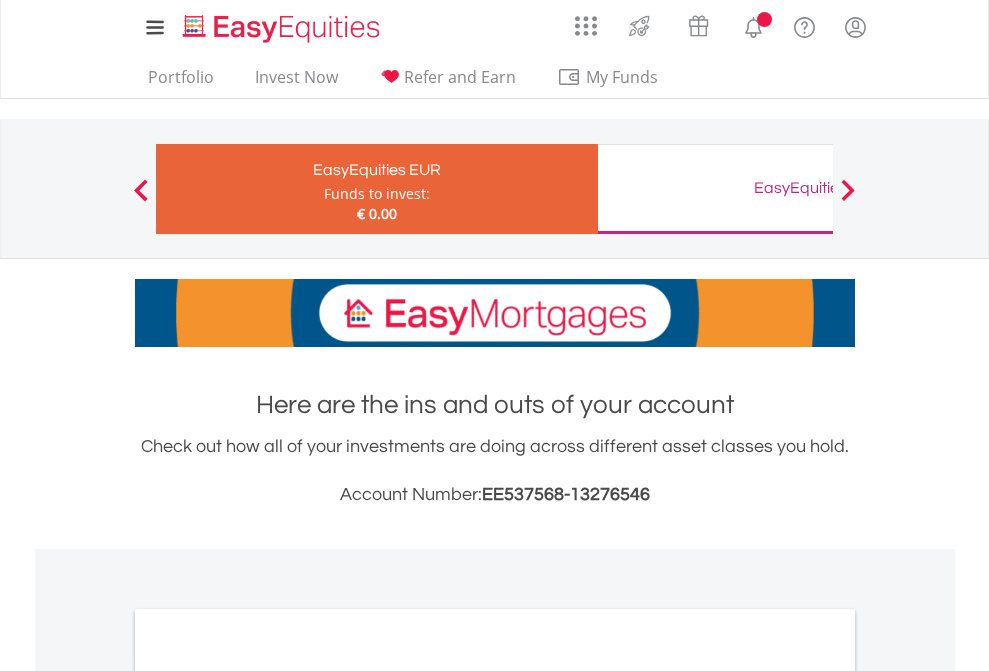 scroll, scrollTop: 0, scrollLeft: 0, axis: both 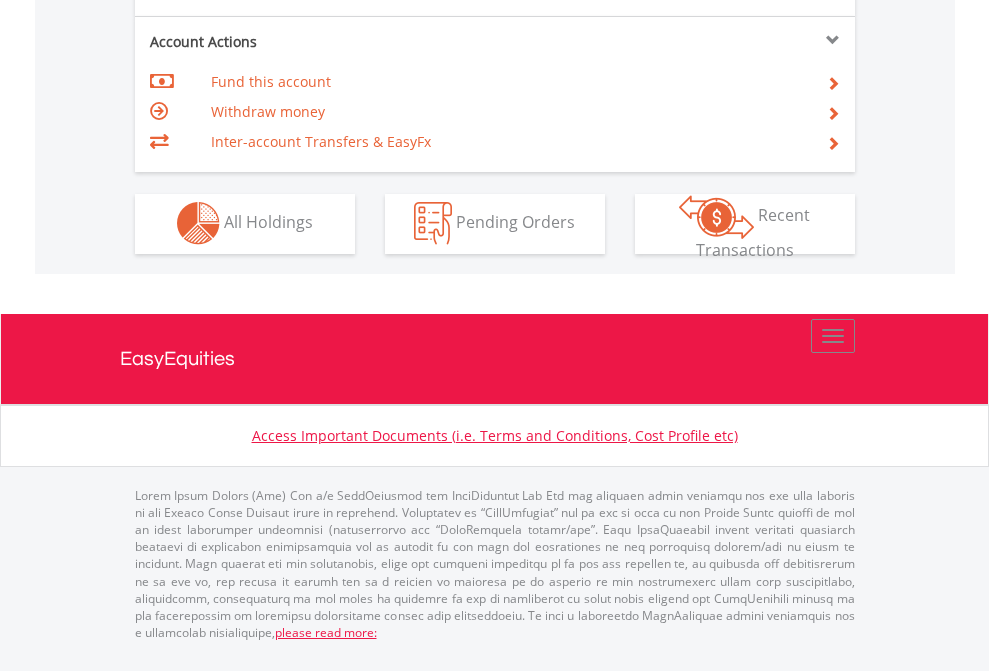click on "Investment types" at bounding box center (706, -353) 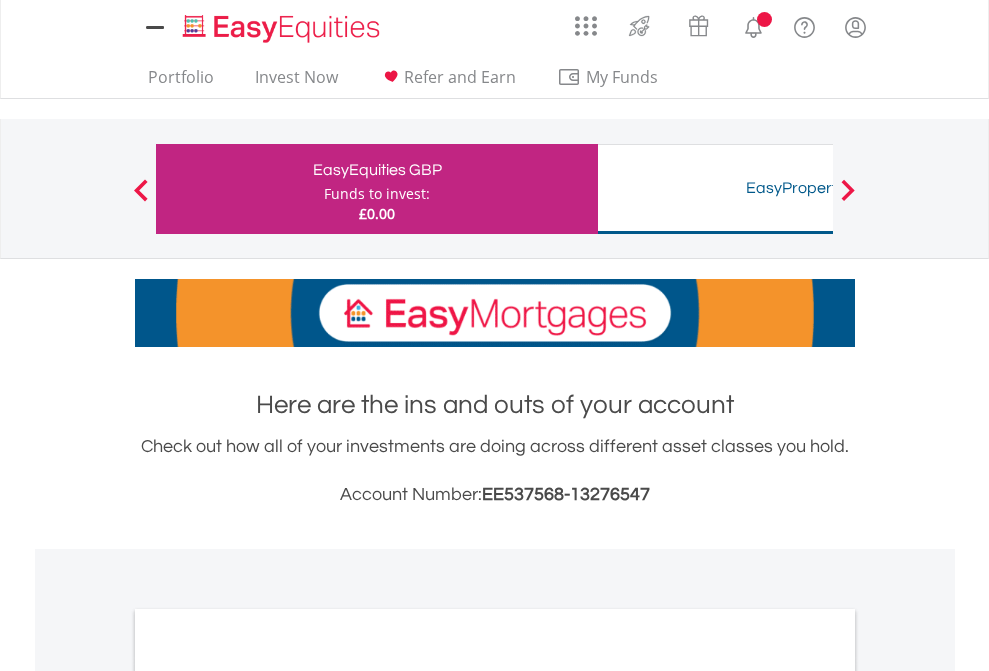 scroll, scrollTop: 0, scrollLeft: 0, axis: both 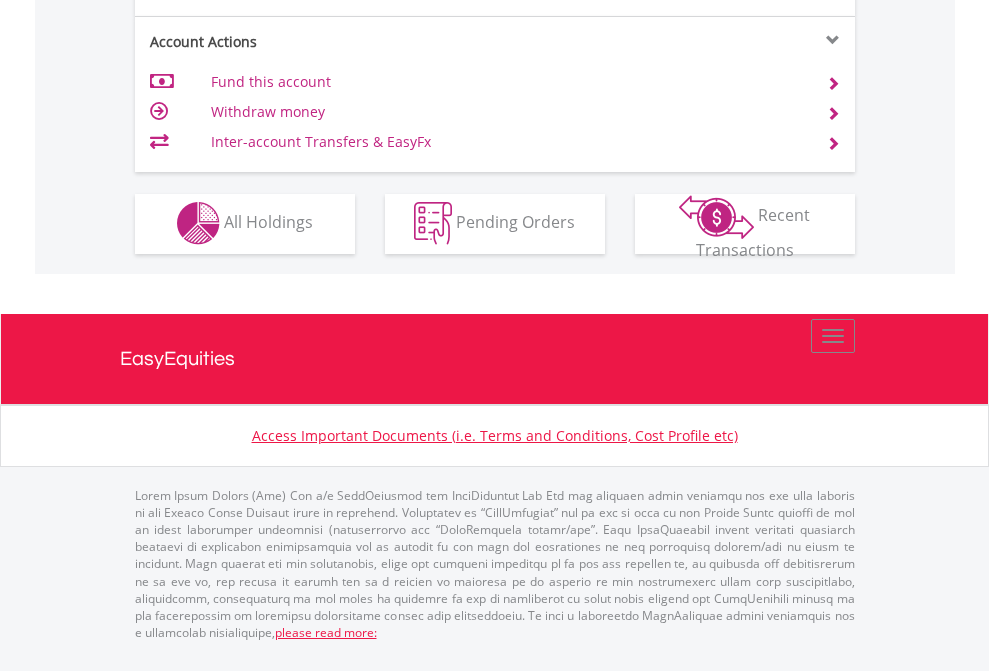 click on "Investment types" at bounding box center (706, -353) 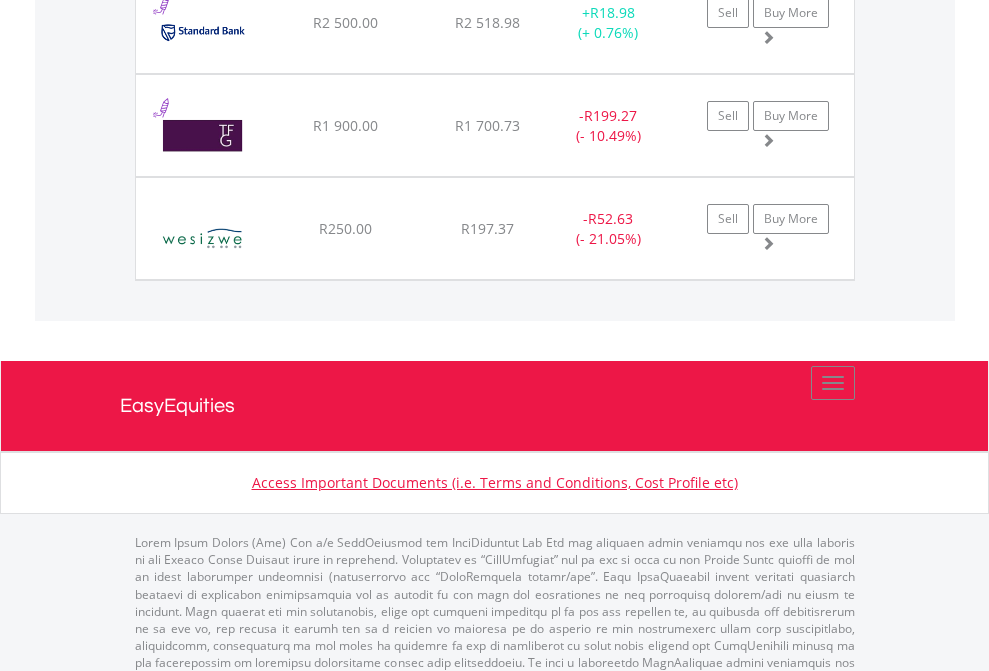 click on "TFSA" at bounding box center (818, -1745) 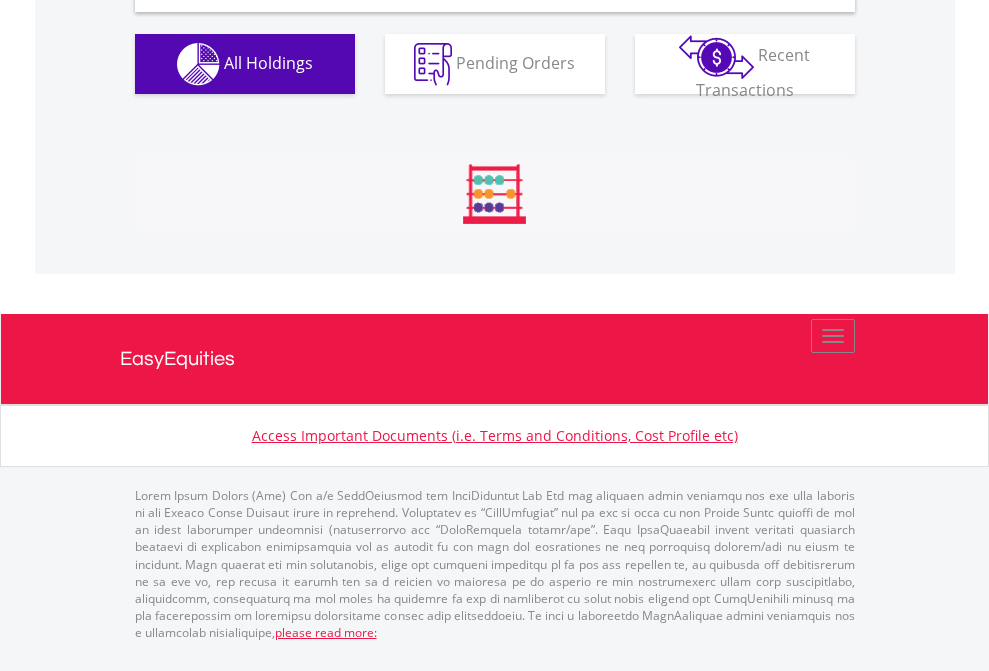 scroll, scrollTop: 1933, scrollLeft: 0, axis: vertical 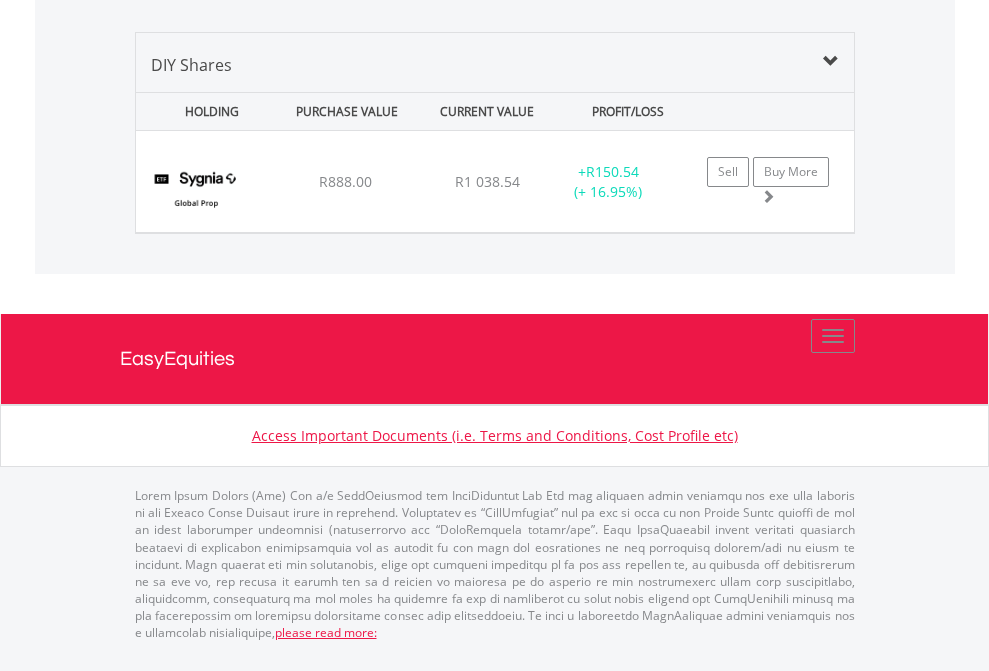 click on "EasyEquities USD" at bounding box center (818, -968) 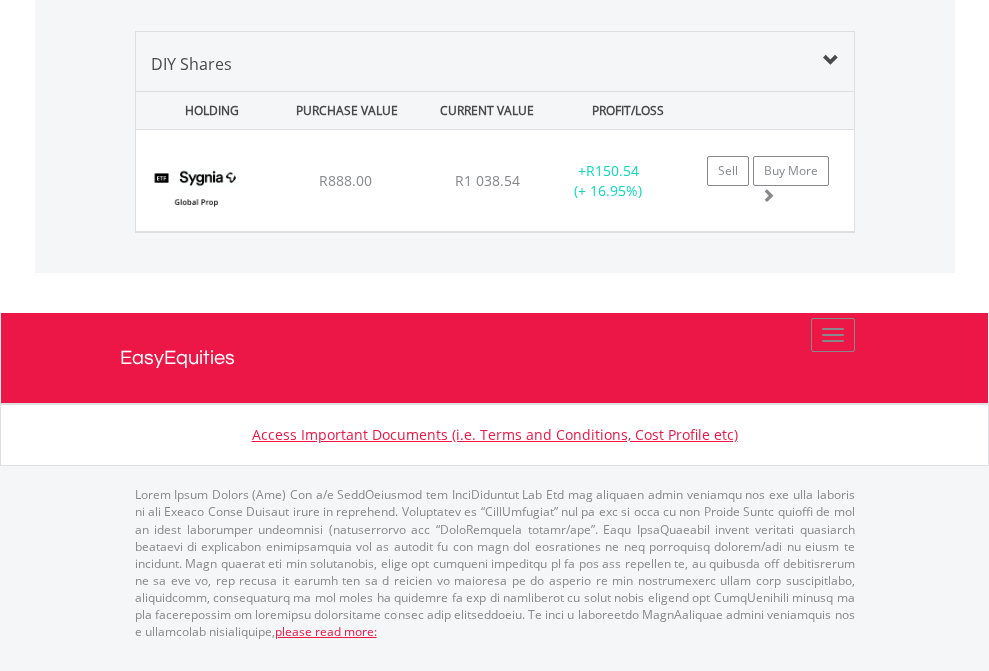 scroll, scrollTop: 144, scrollLeft: 0, axis: vertical 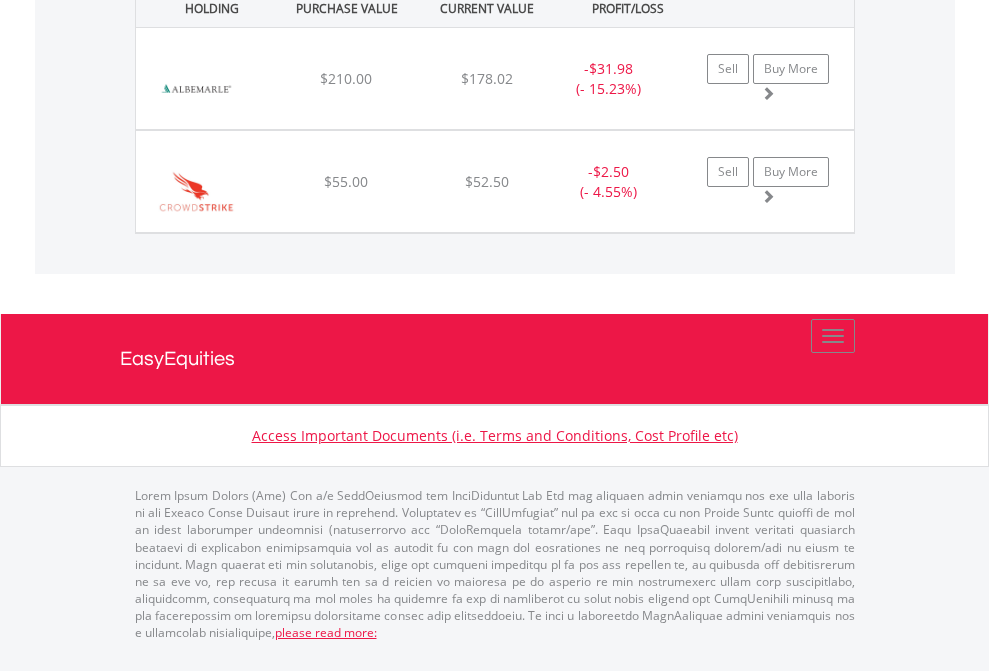 click on "EasyEquities AUD" at bounding box center [818, -1071] 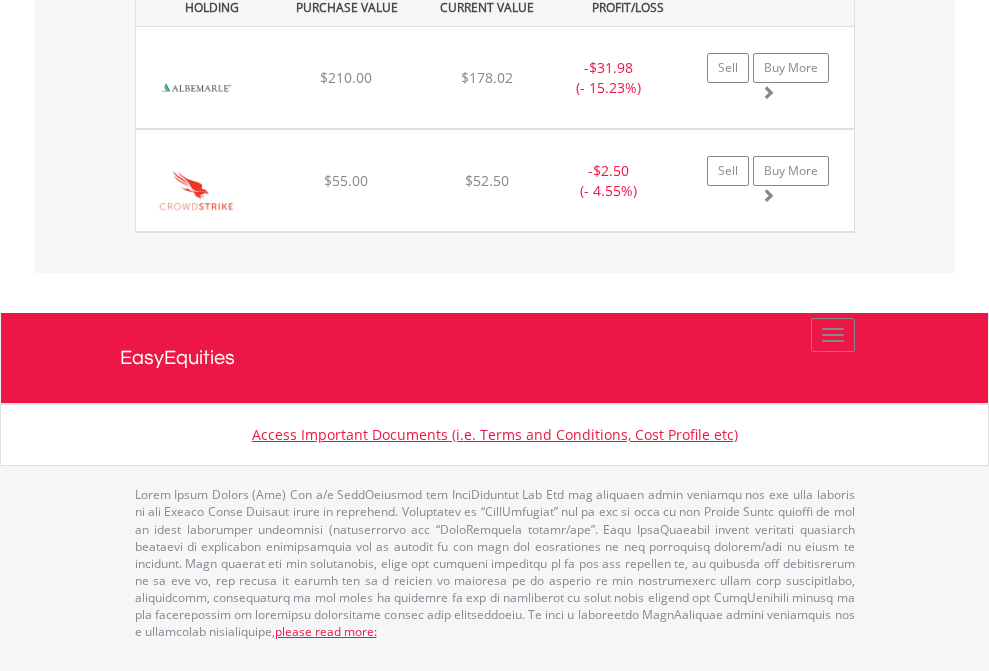 scroll, scrollTop: 144, scrollLeft: 0, axis: vertical 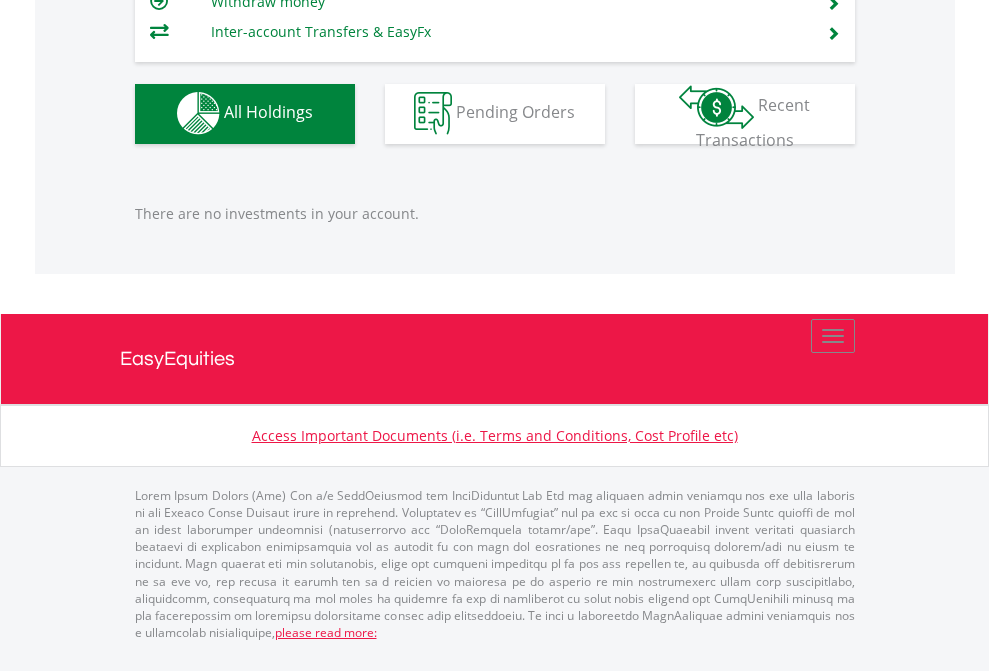 click on "EasyEquities EUR" at bounding box center (818, -1142) 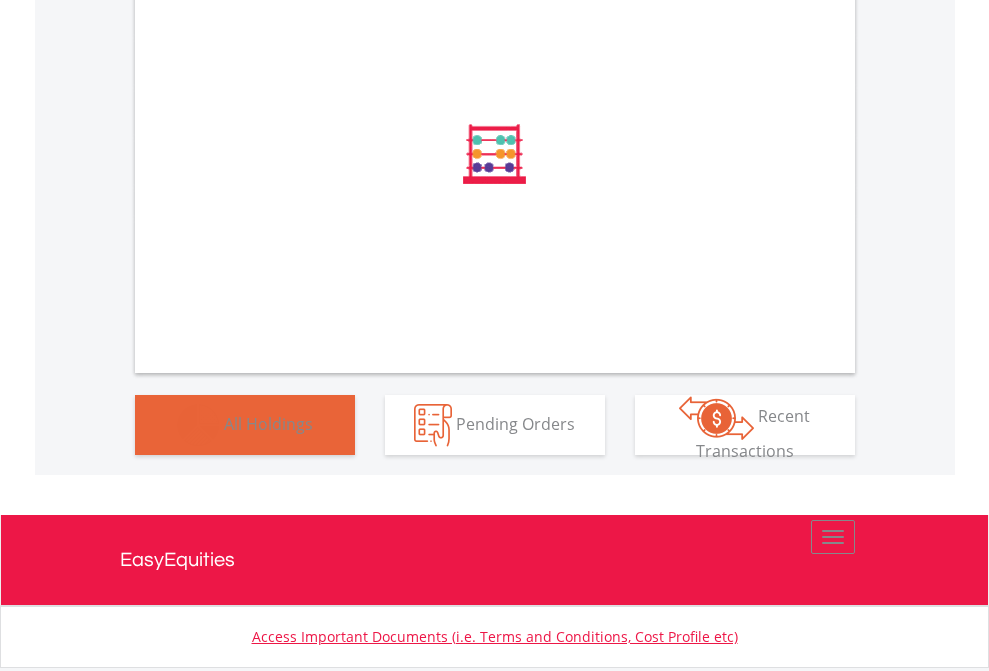 click on "All Holdings" at bounding box center [268, 423] 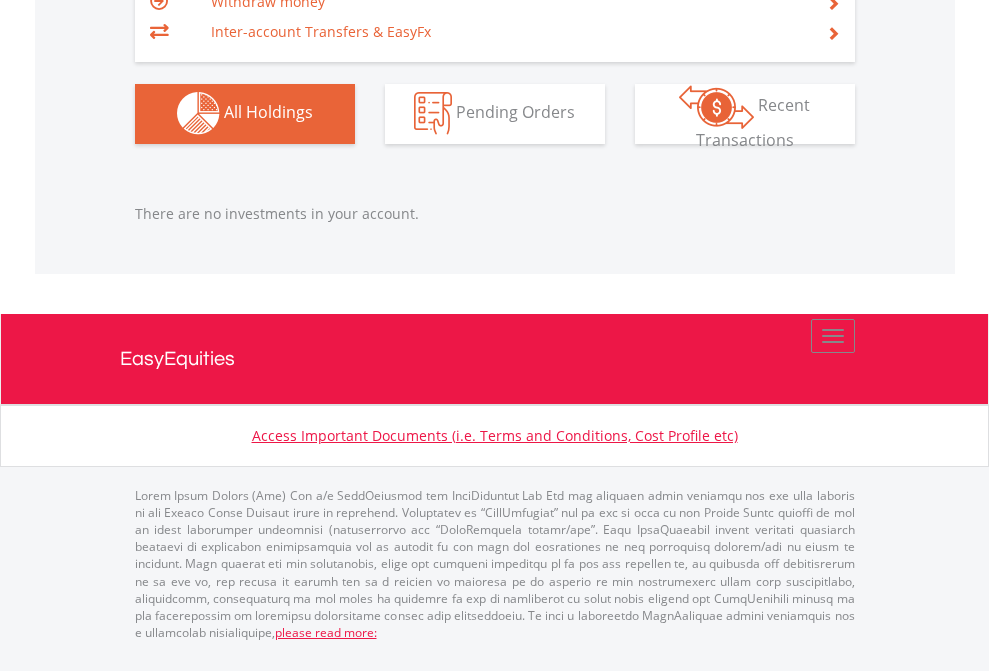 scroll, scrollTop: 1980, scrollLeft: 0, axis: vertical 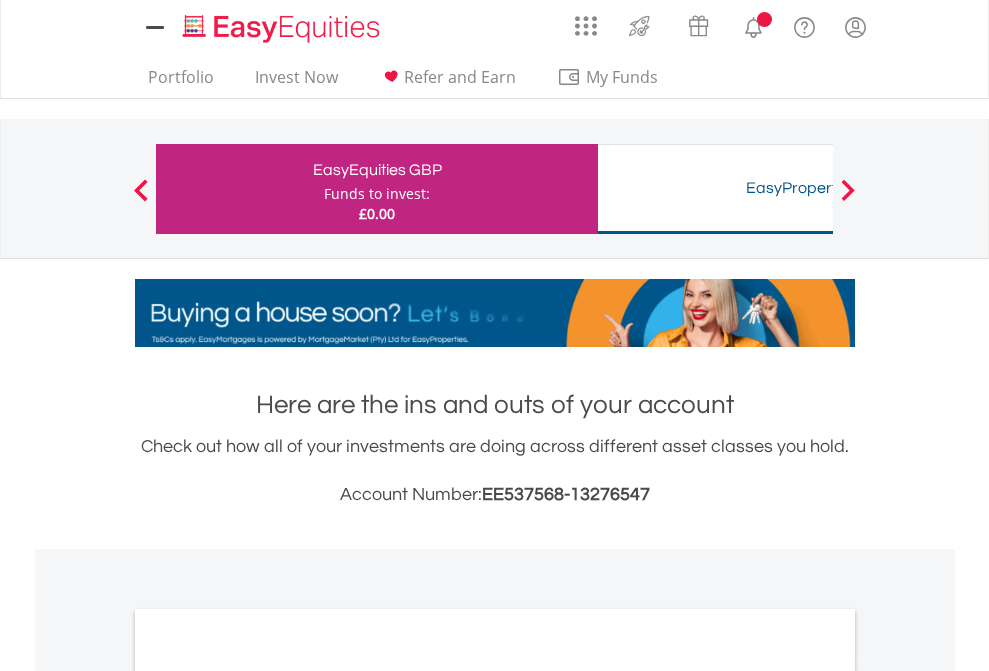 click on "All Holdings" at bounding box center (268, 1096) 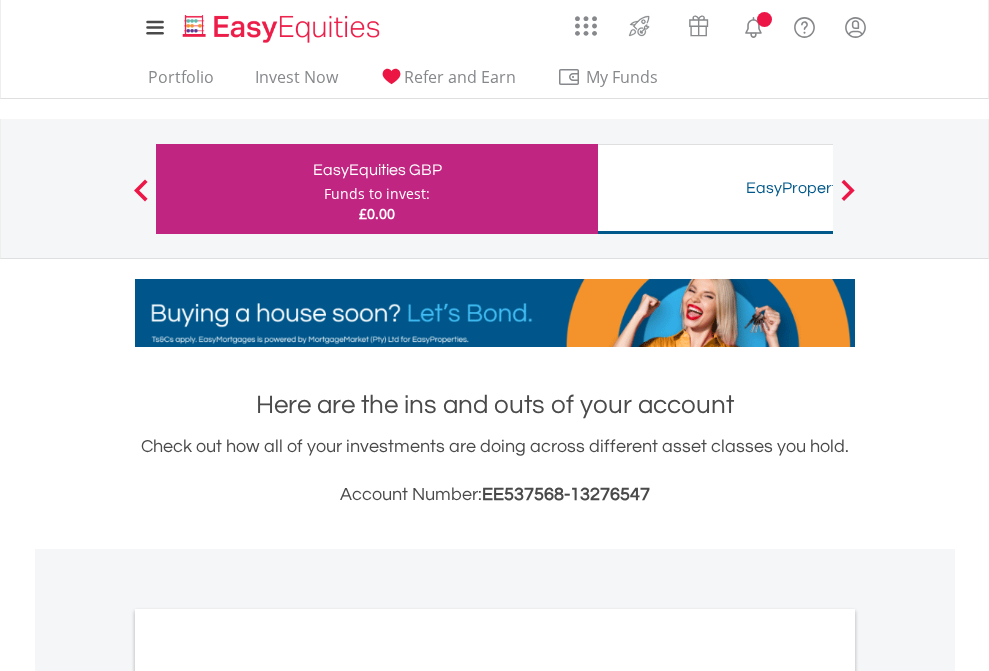 scroll, scrollTop: 1202, scrollLeft: 0, axis: vertical 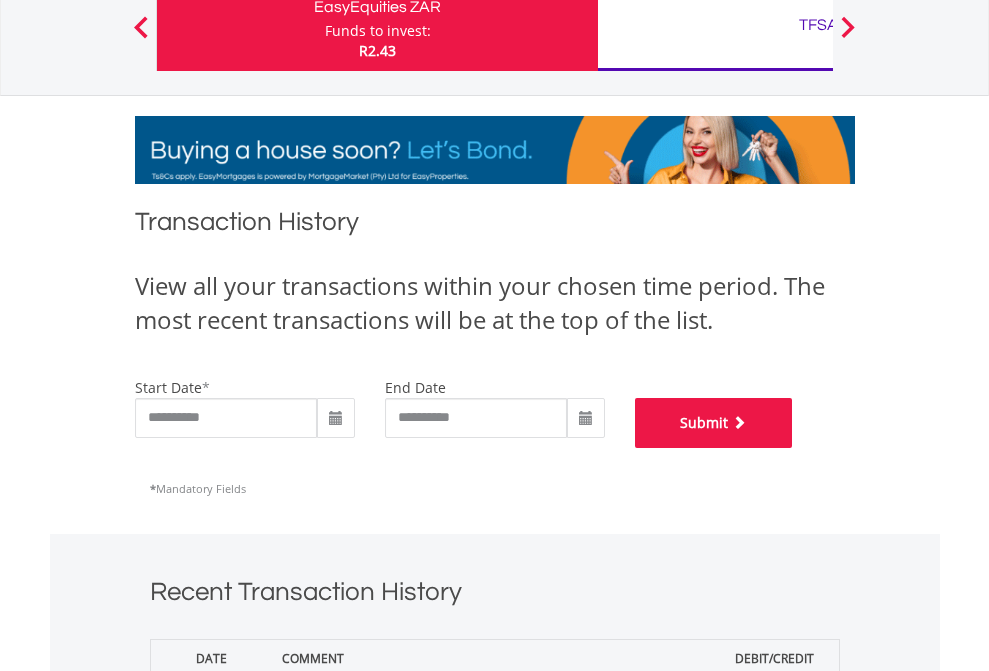 click on "Submit" at bounding box center [714, 423] 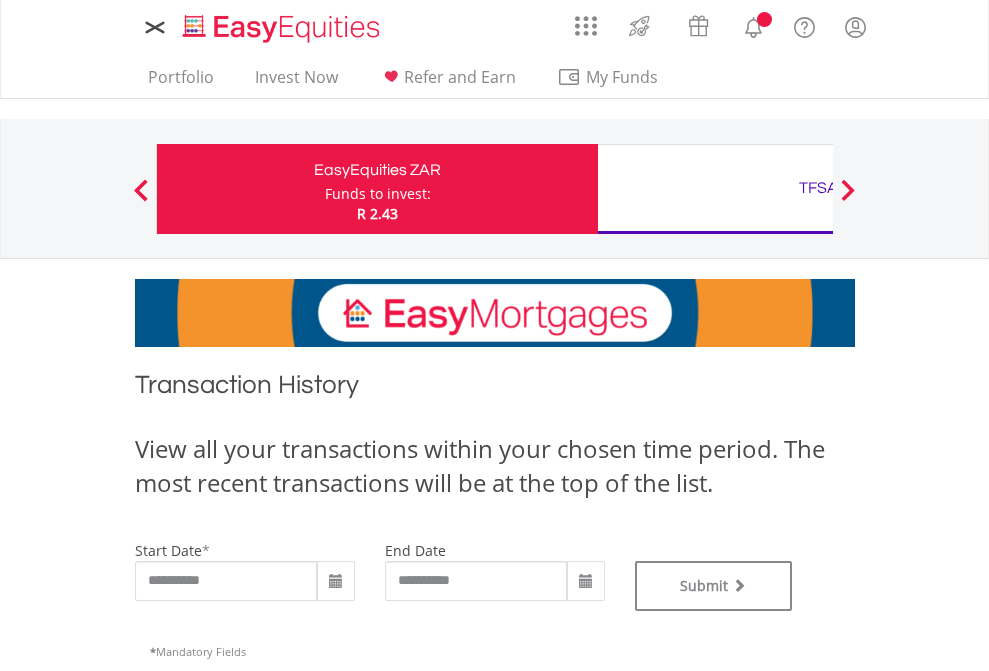 scroll, scrollTop: 0, scrollLeft: 0, axis: both 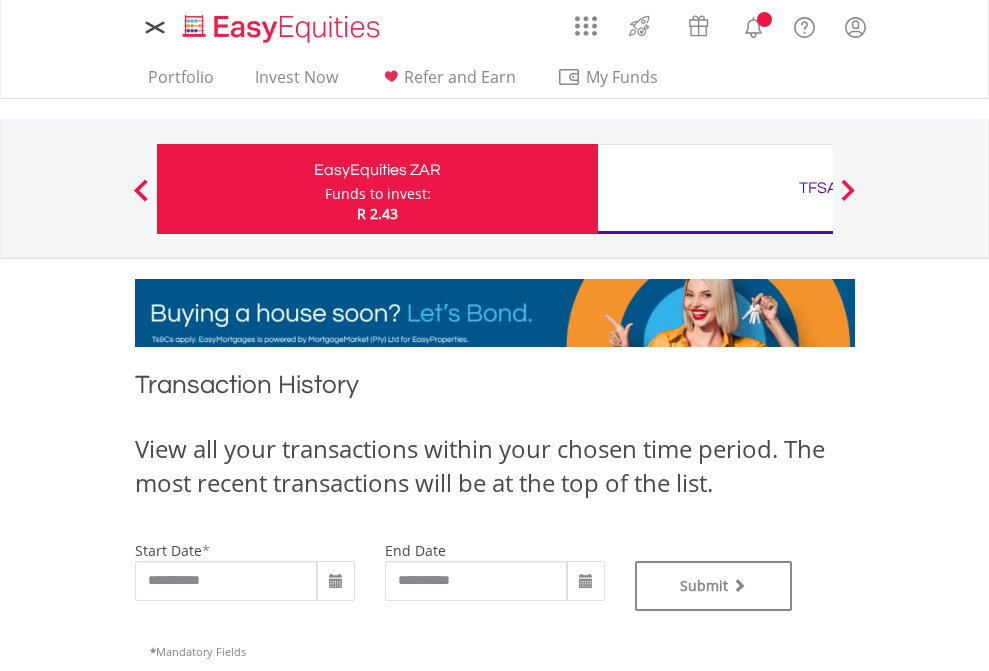 click on "TFSA" at bounding box center (818, 188) 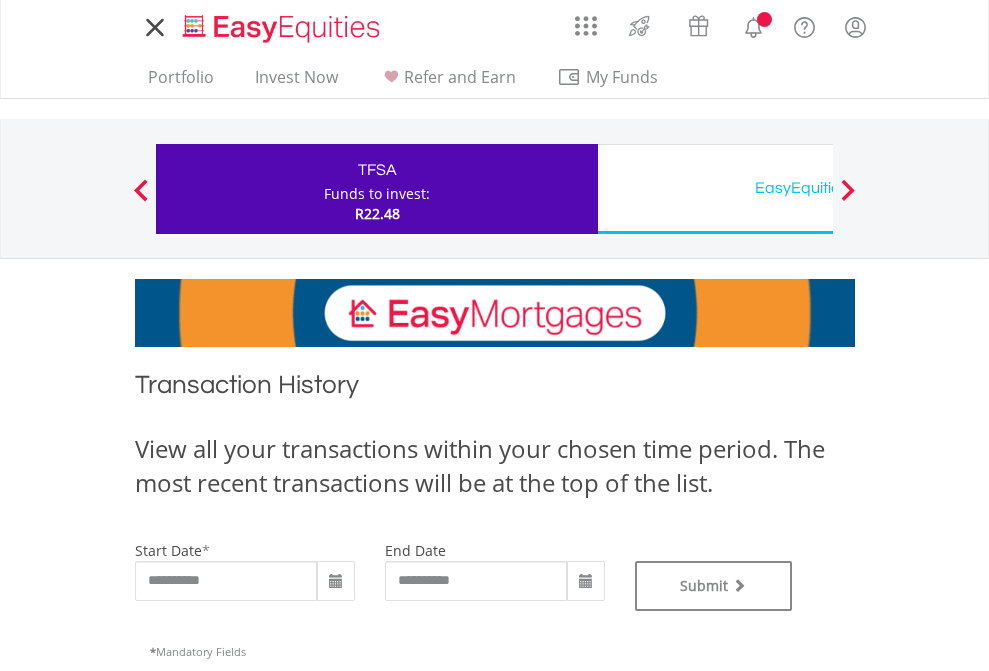 scroll, scrollTop: 0, scrollLeft: 0, axis: both 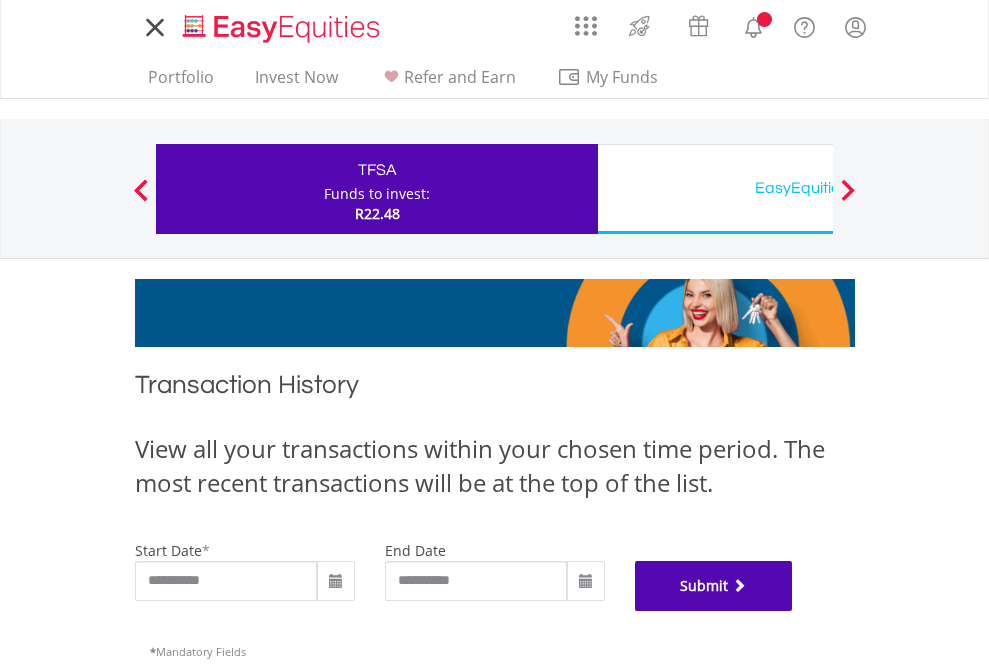 click on "Submit" at bounding box center [714, 586] 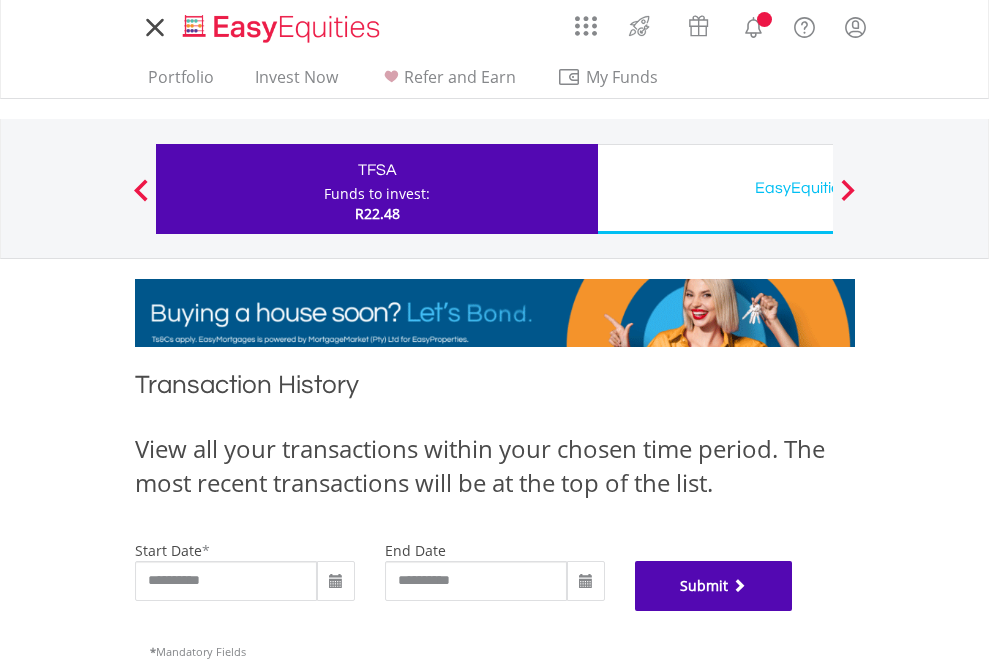 scroll, scrollTop: 811, scrollLeft: 0, axis: vertical 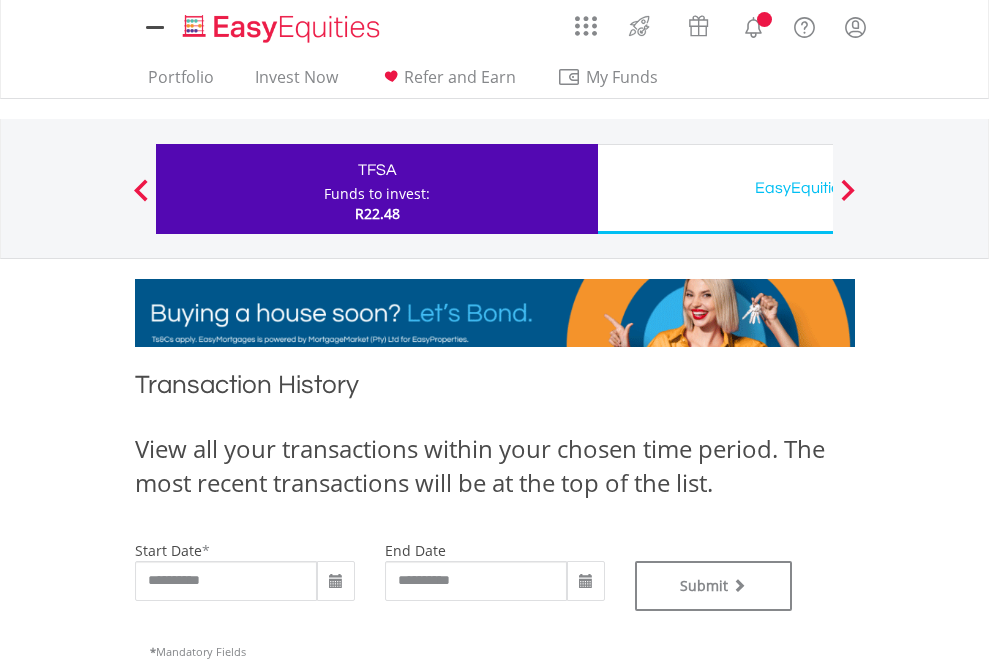 click on "EasyEquities USD" at bounding box center (818, 188) 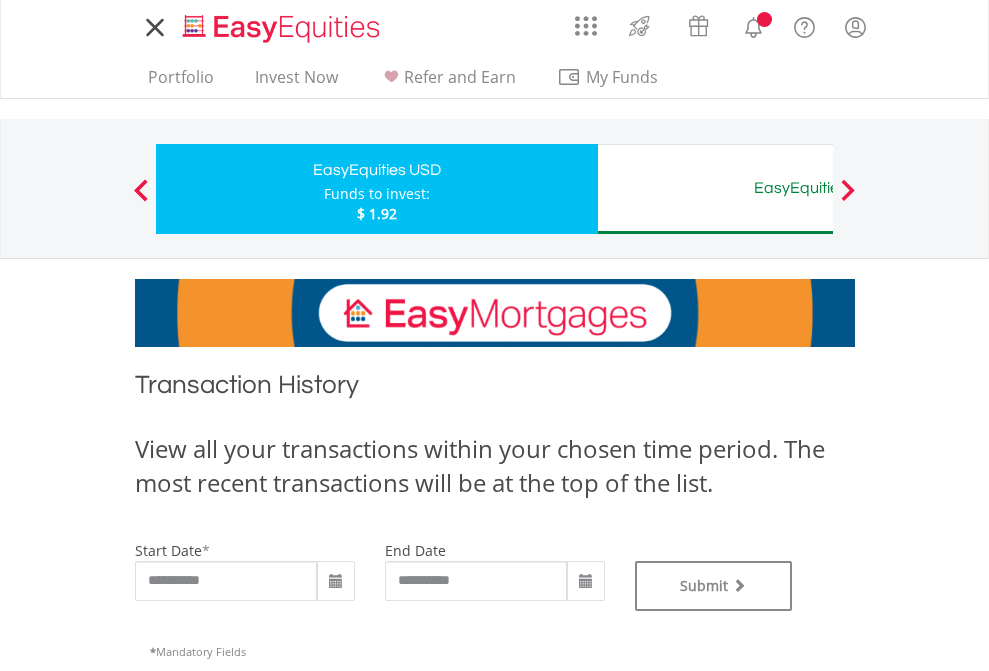scroll, scrollTop: 0, scrollLeft: 0, axis: both 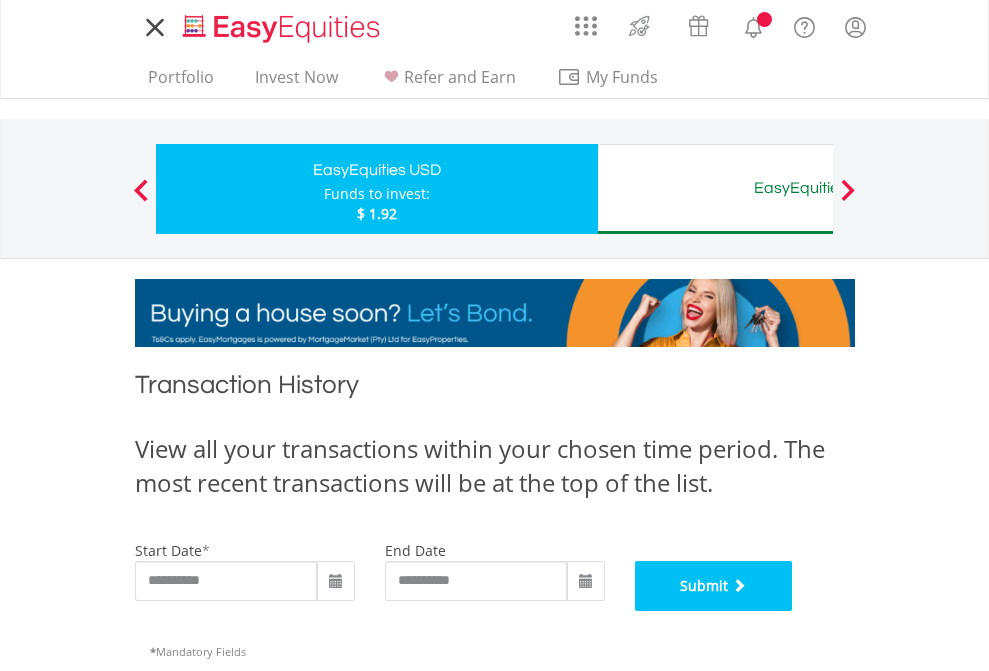 click on "Submit" at bounding box center (714, 586) 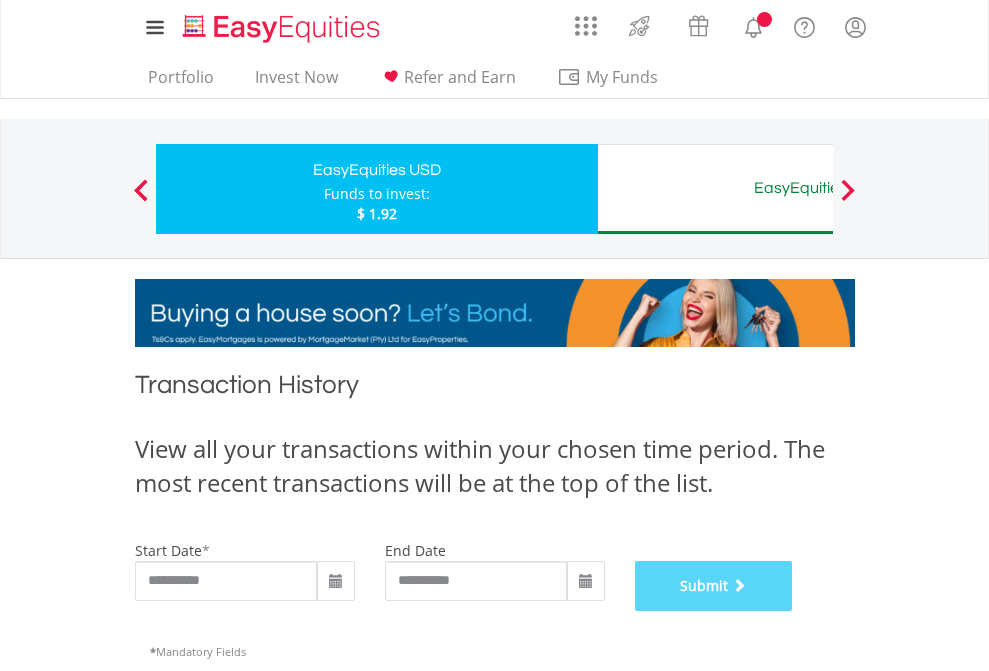 scroll, scrollTop: 811, scrollLeft: 0, axis: vertical 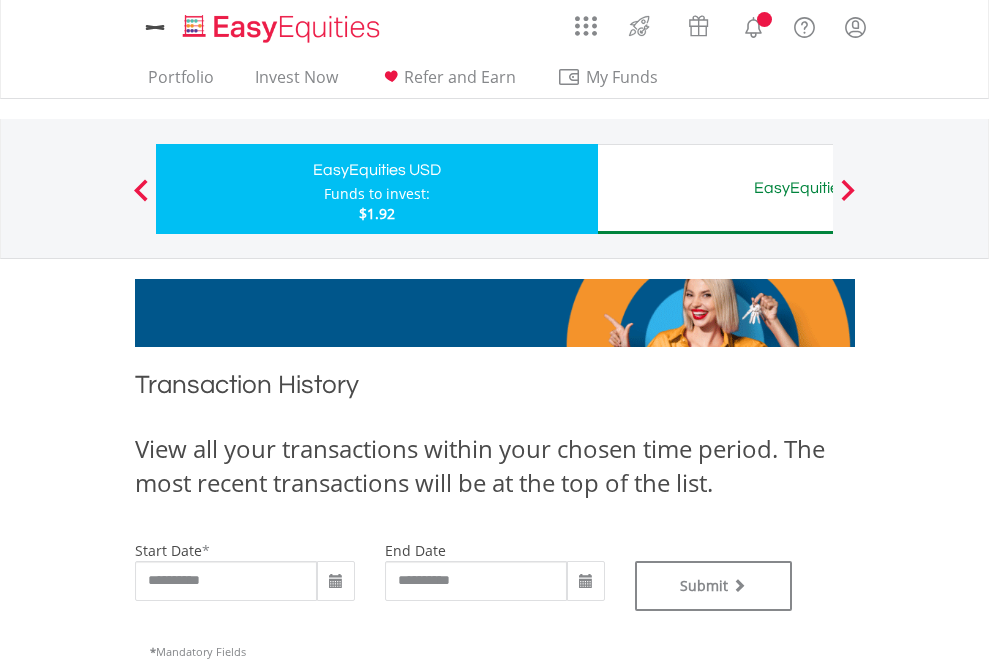 click on "EasyEquities AUD" at bounding box center [818, 188] 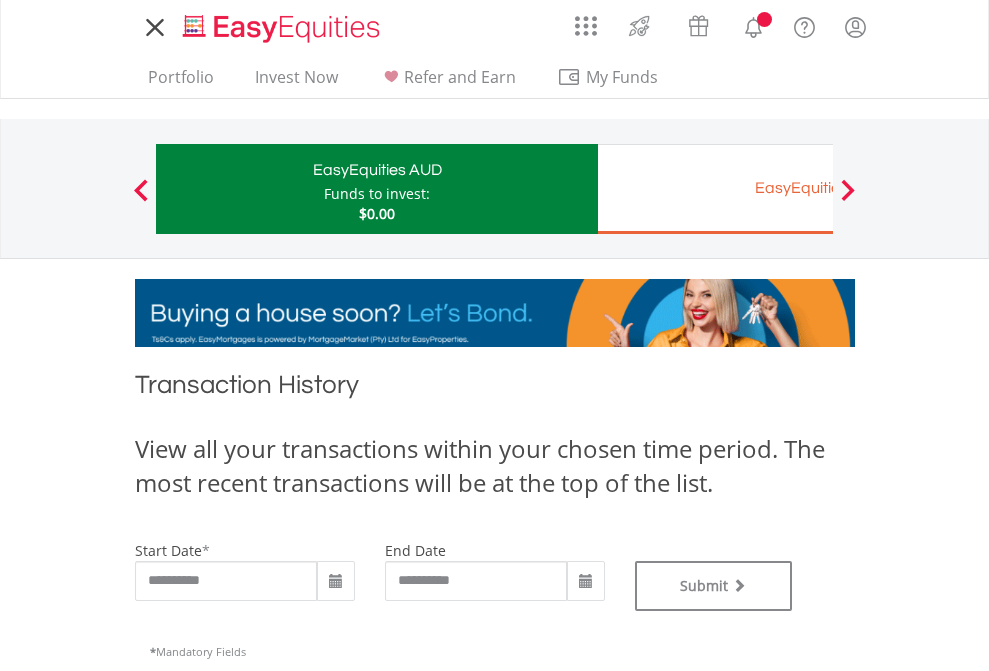 scroll, scrollTop: 0, scrollLeft: 0, axis: both 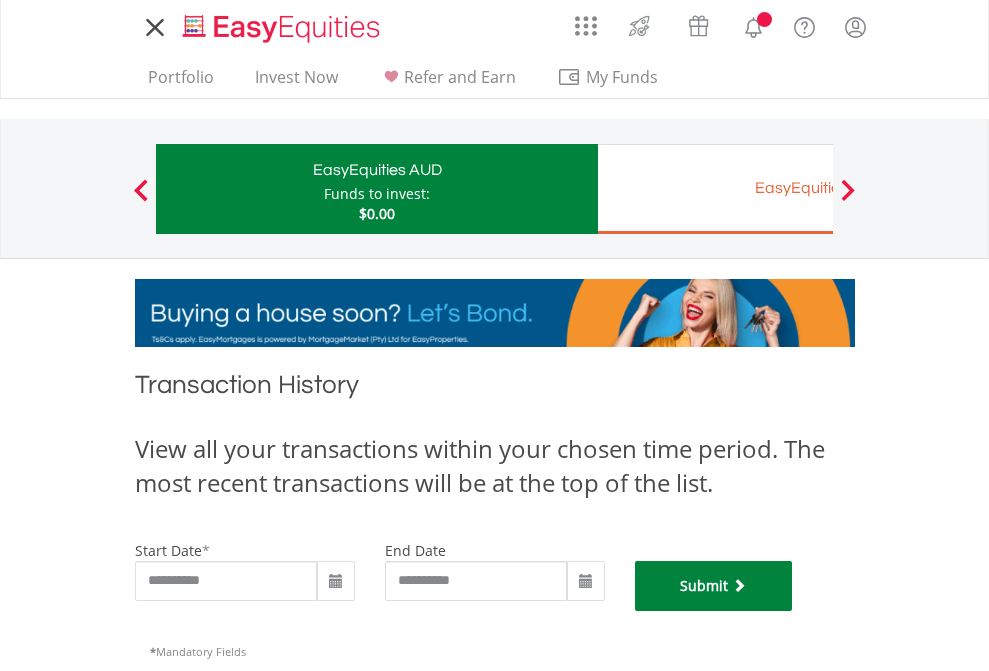 click on "Submit" at bounding box center (714, 586) 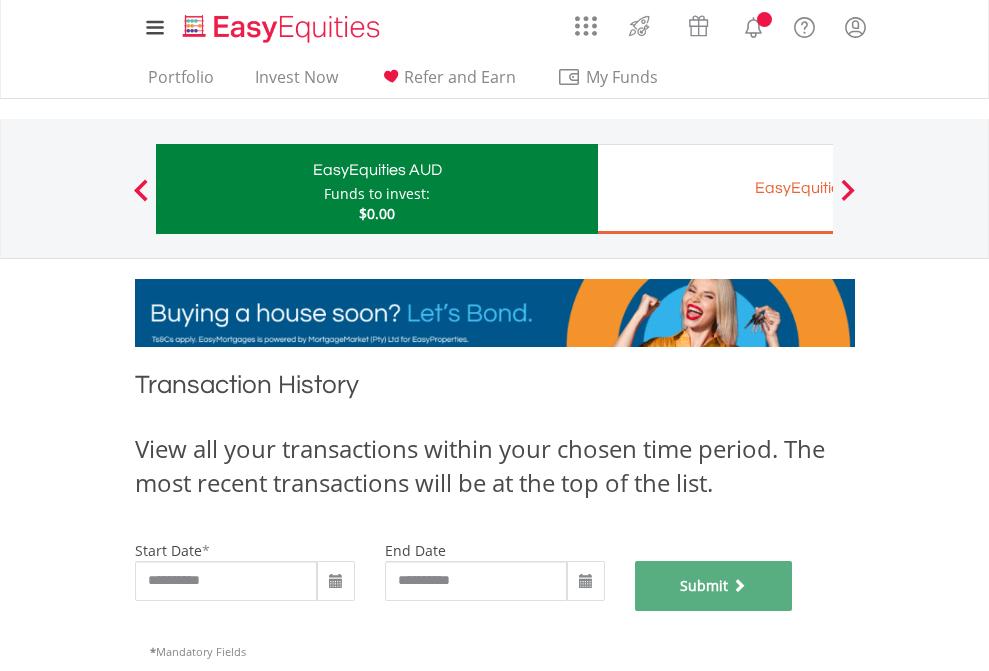 scroll, scrollTop: 811, scrollLeft: 0, axis: vertical 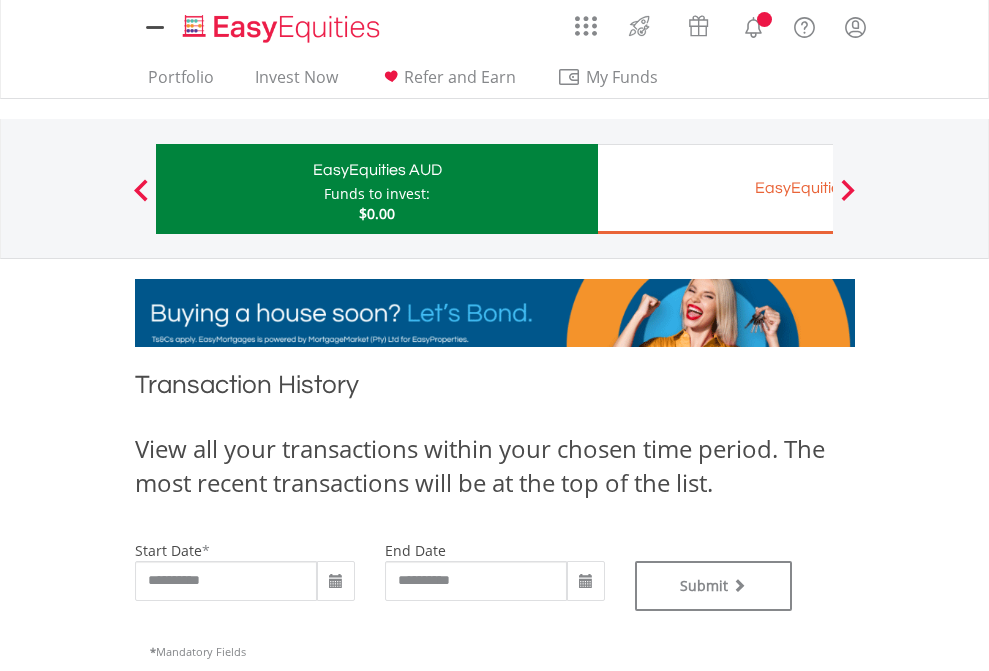 click on "EasyEquities EUR" at bounding box center [818, 188] 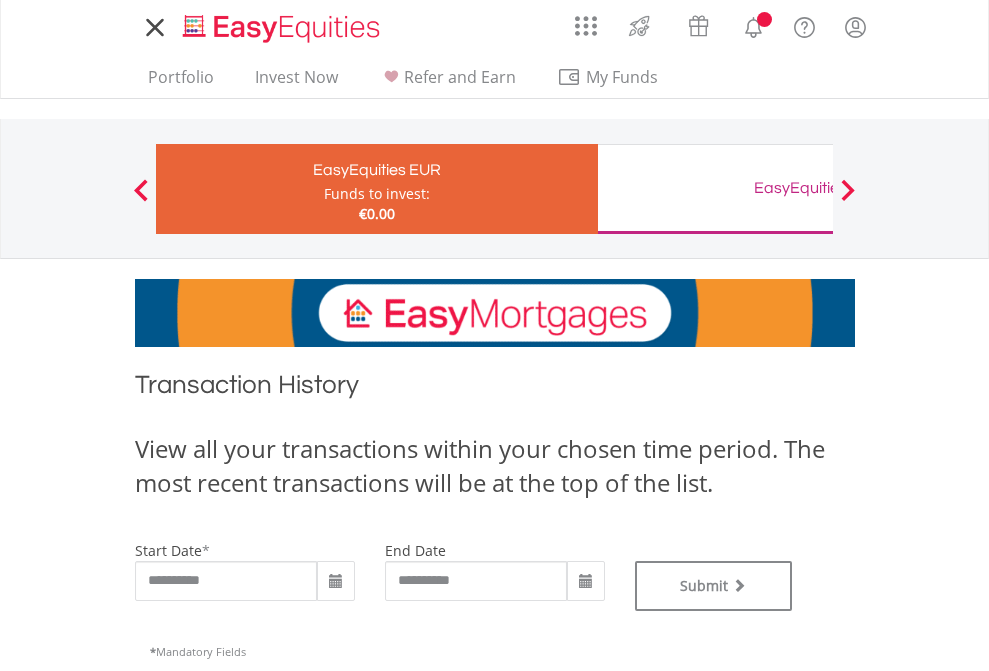 scroll, scrollTop: 0, scrollLeft: 0, axis: both 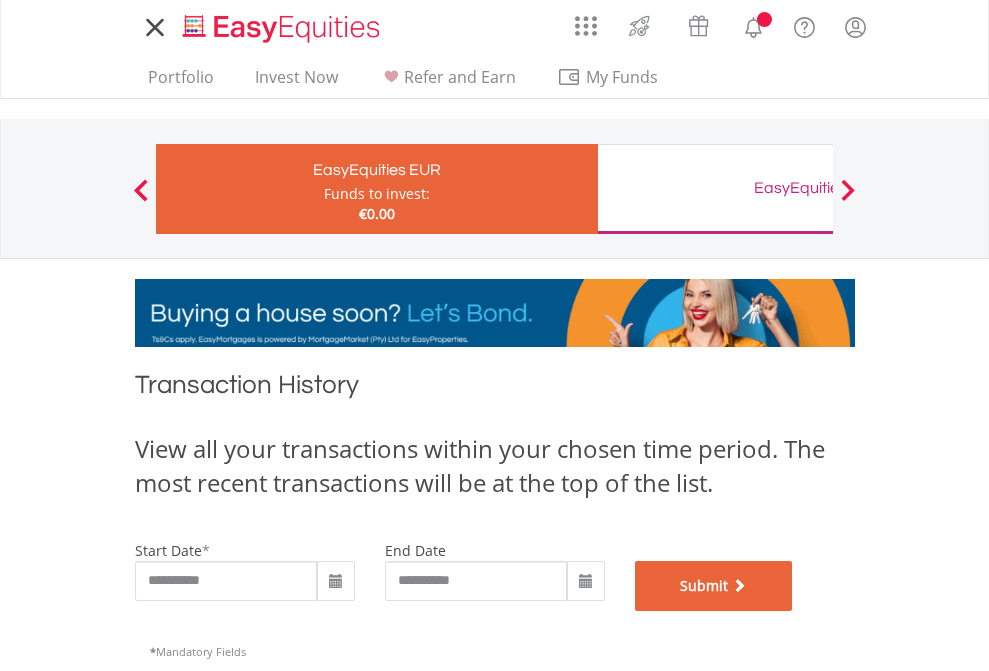 click on "Submit" at bounding box center [714, 586] 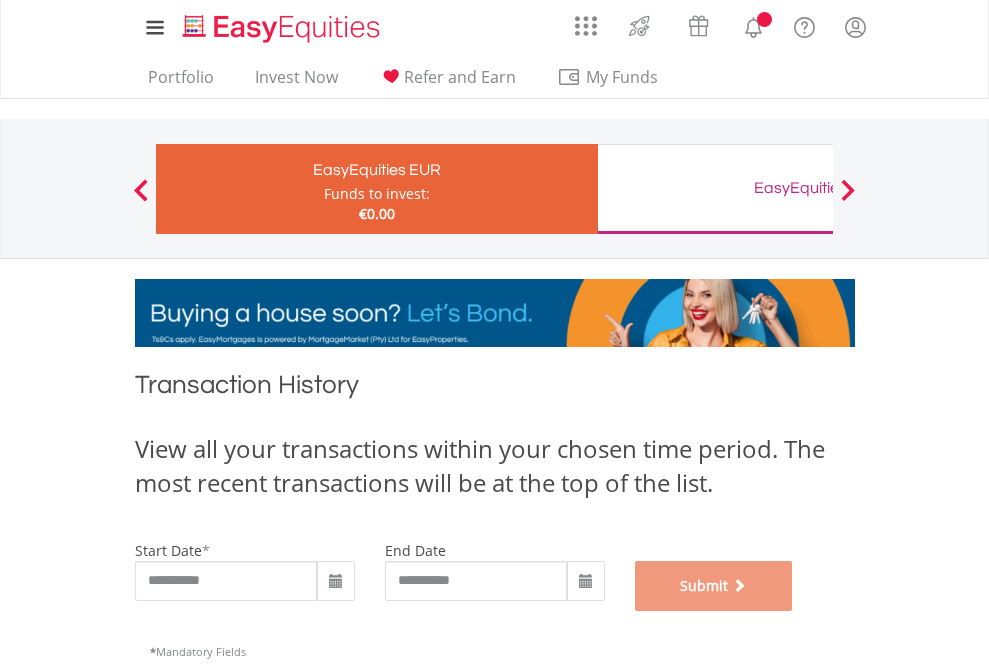 scroll, scrollTop: 811, scrollLeft: 0, axis: vertical 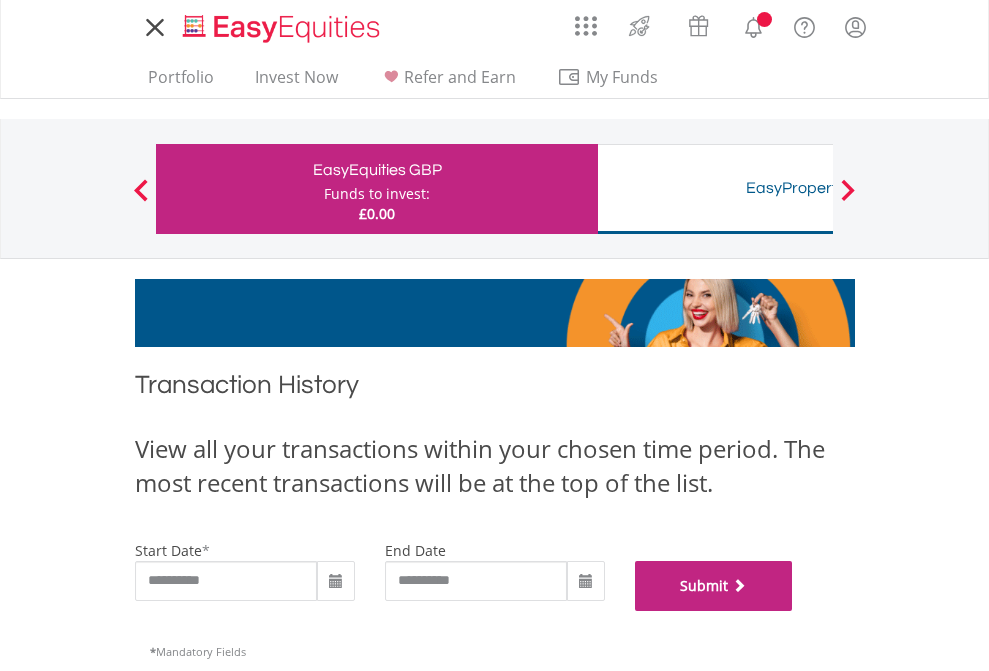 click on "Submit" at bounding box center [714, 586] 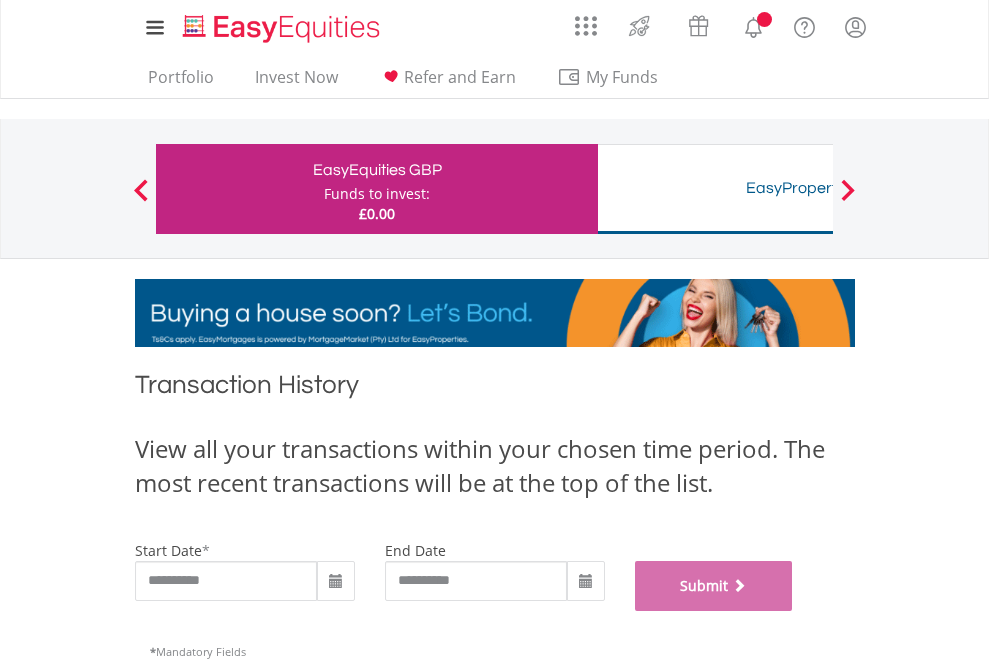 scroll, scrollTop: 811, scrollLeft: 0, axis: vertical 